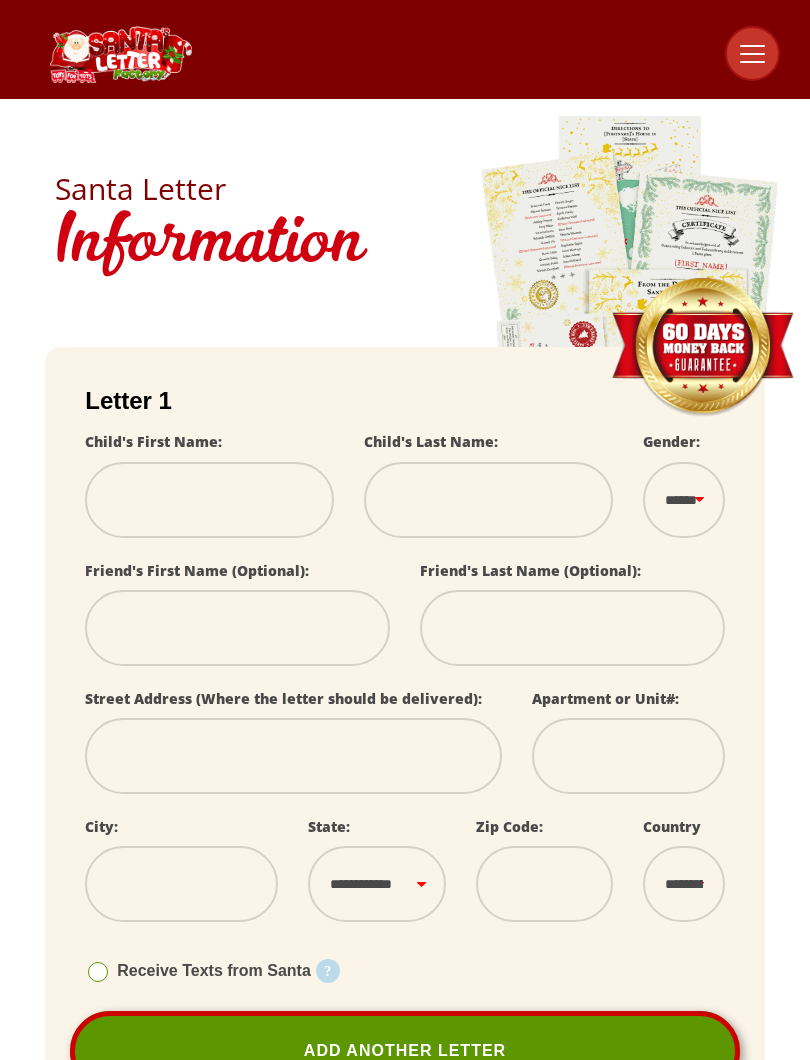 scroll, scrollTop: 0, scrollLeft: 0, axis: both 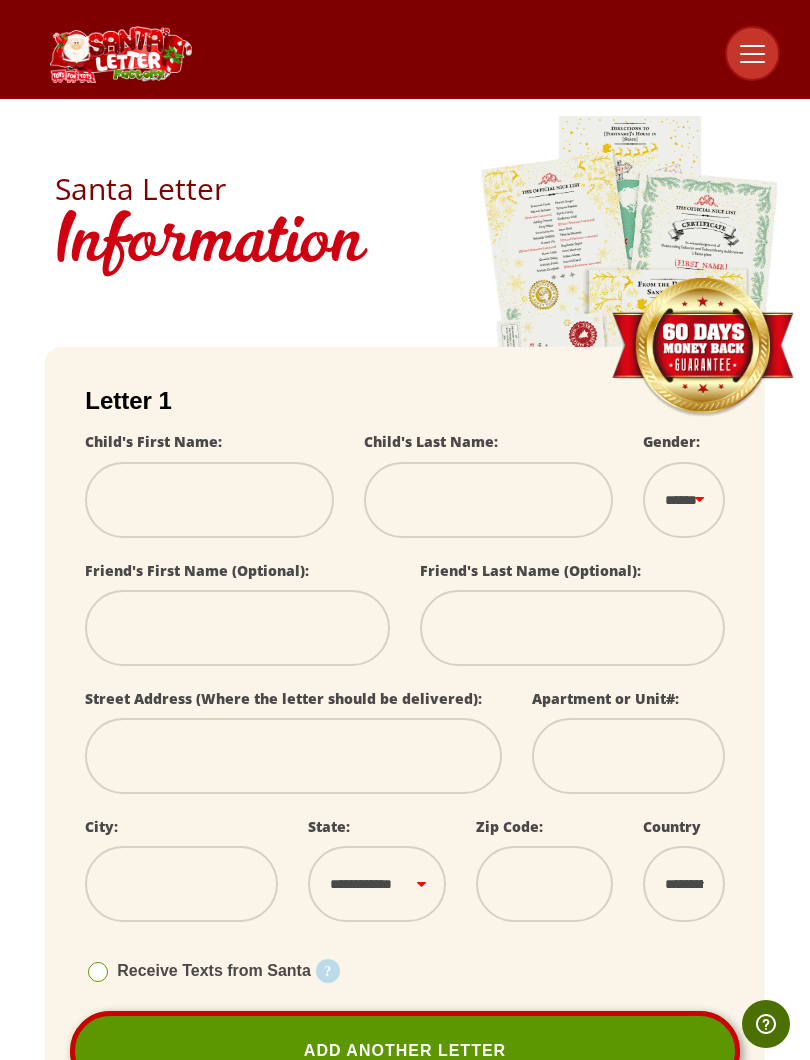 click at bounding box center [209, 500] 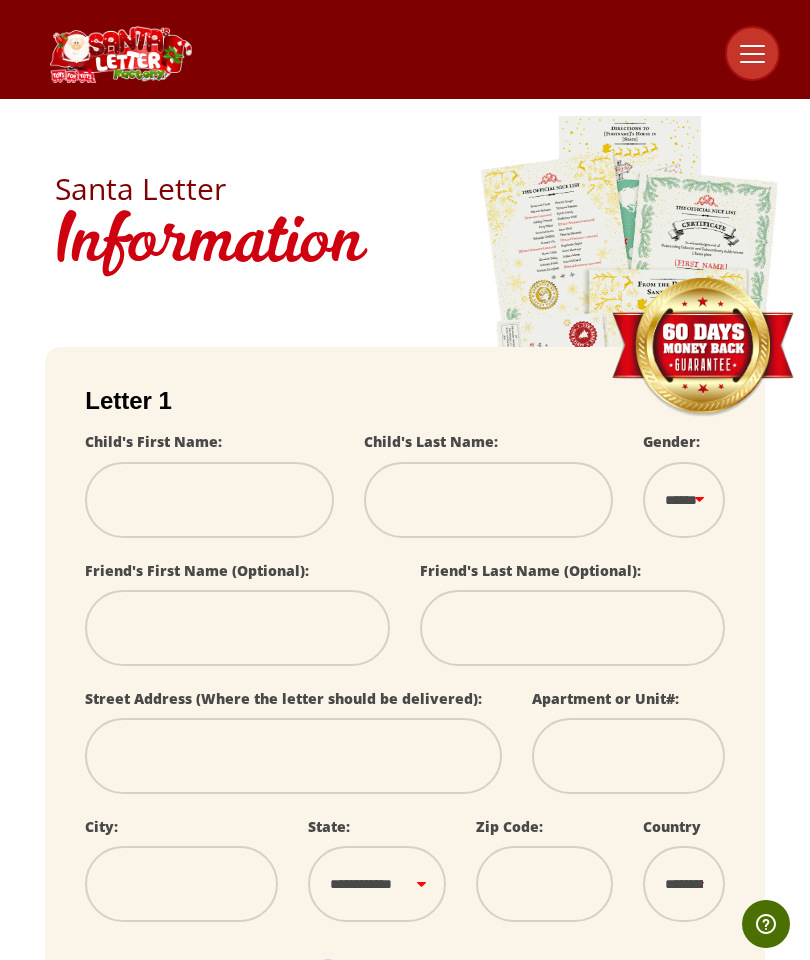type on "*" 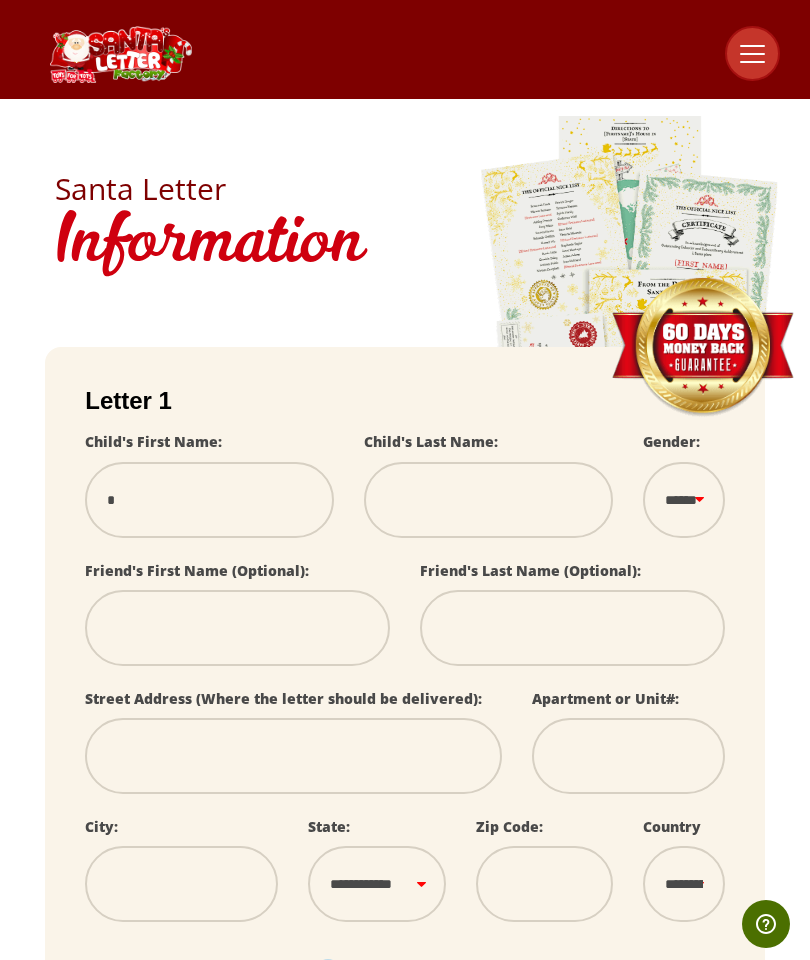 type on "**" 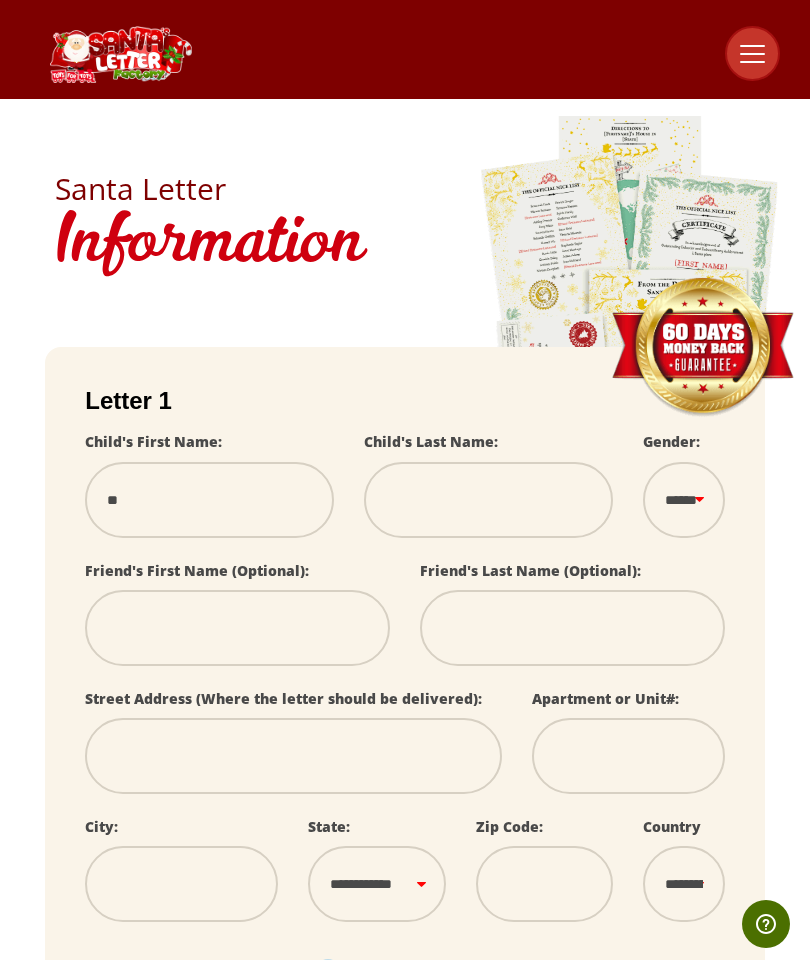 type on "***" 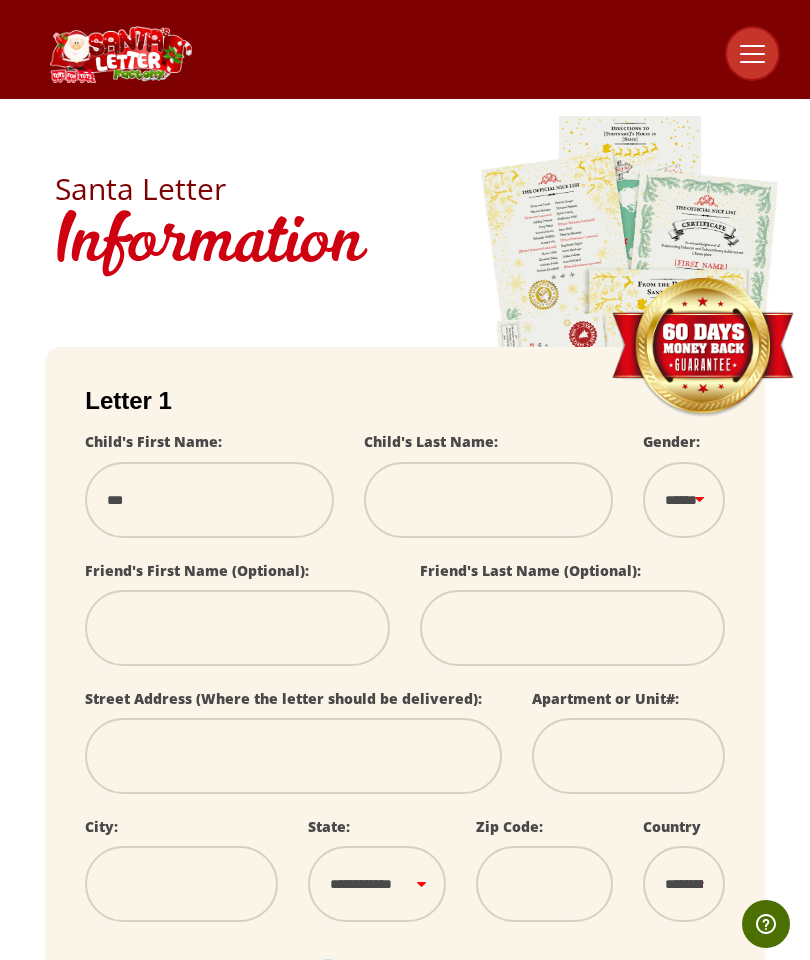 type on "****" 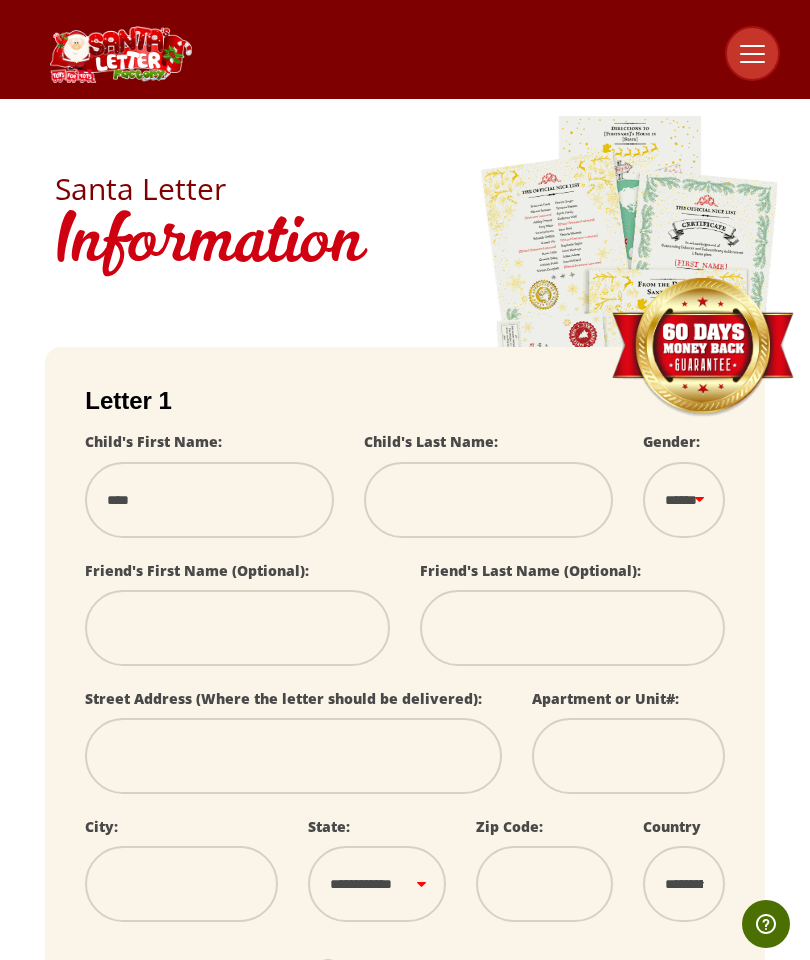 type on "*****" 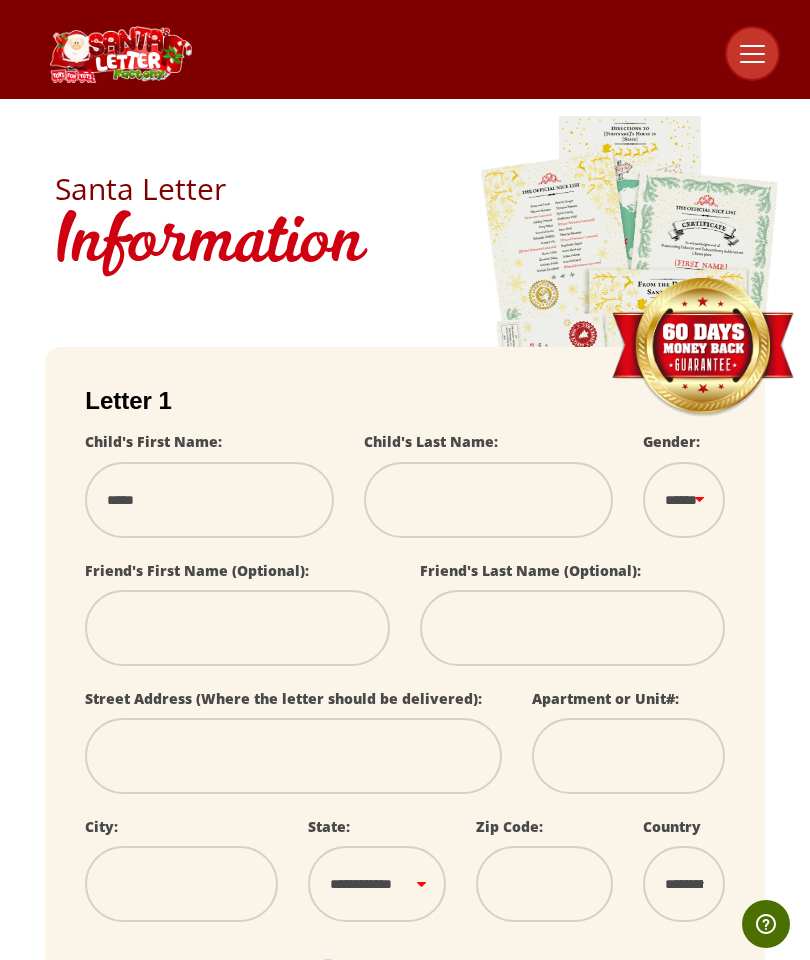 select 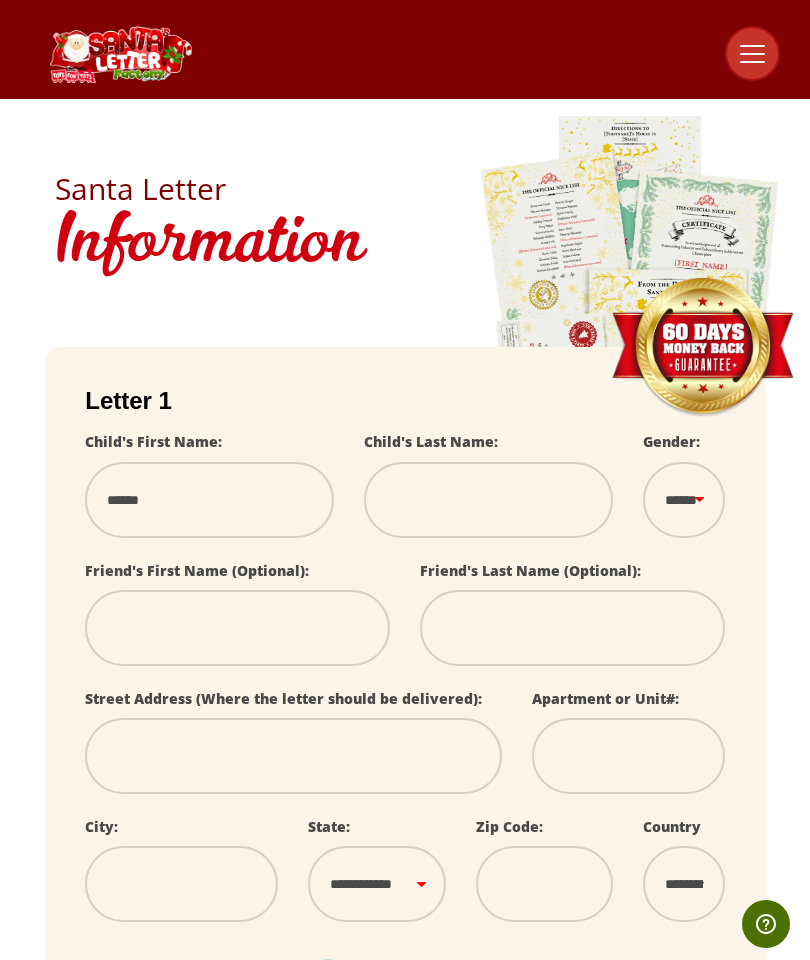 type on "******" 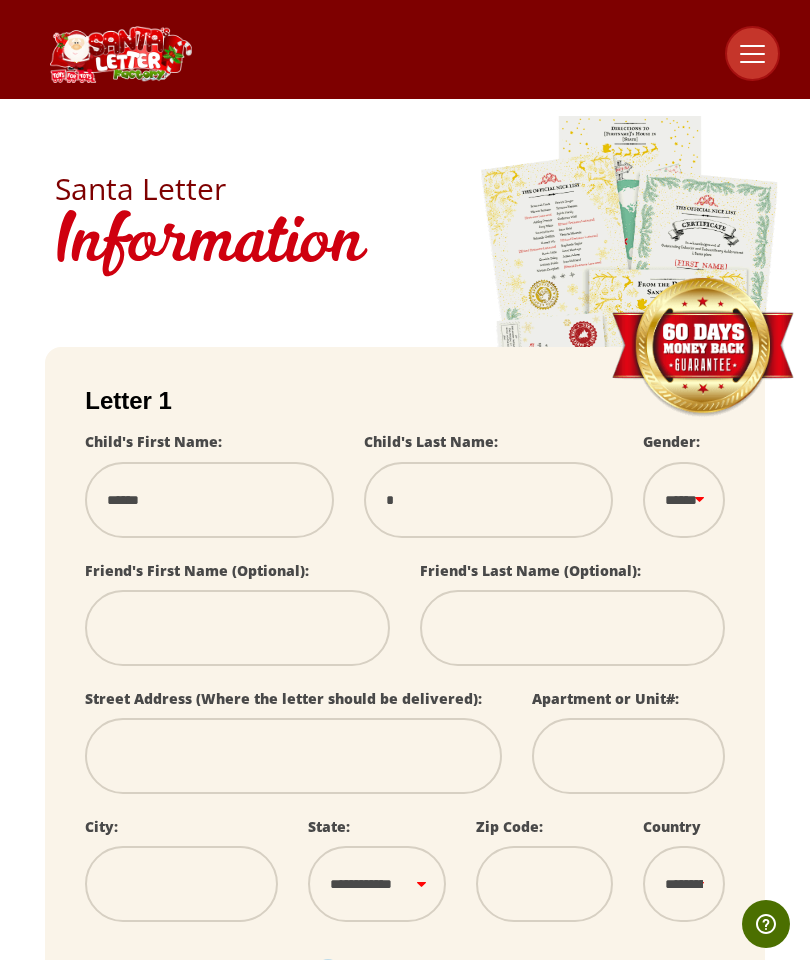 type on "**" 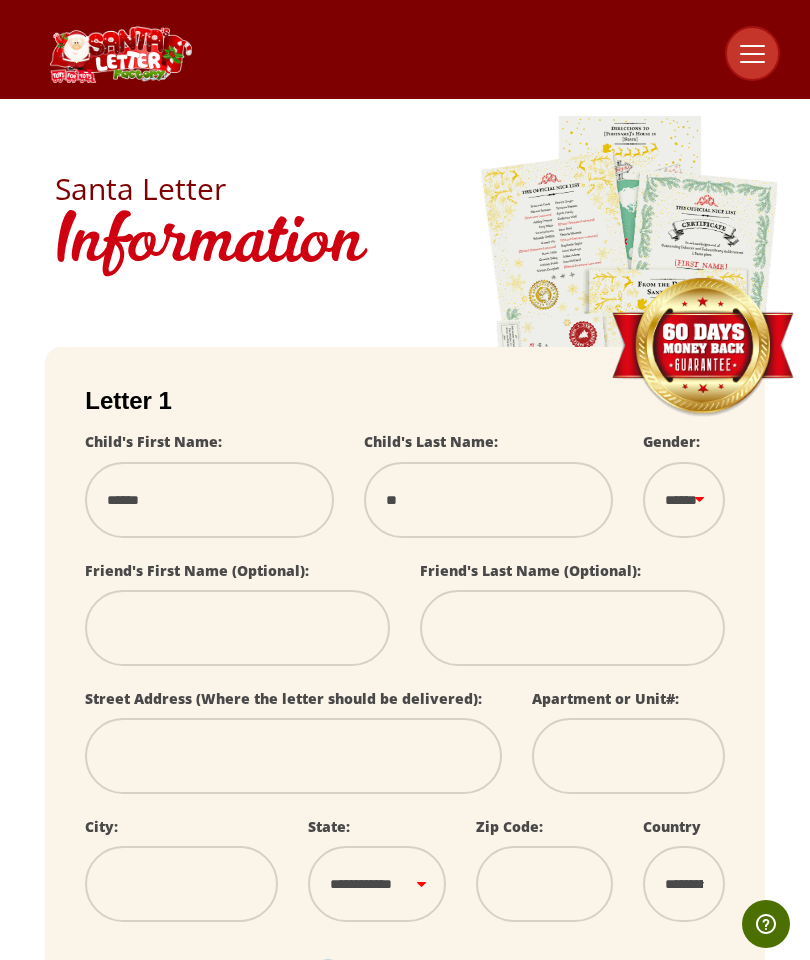 type on "***" 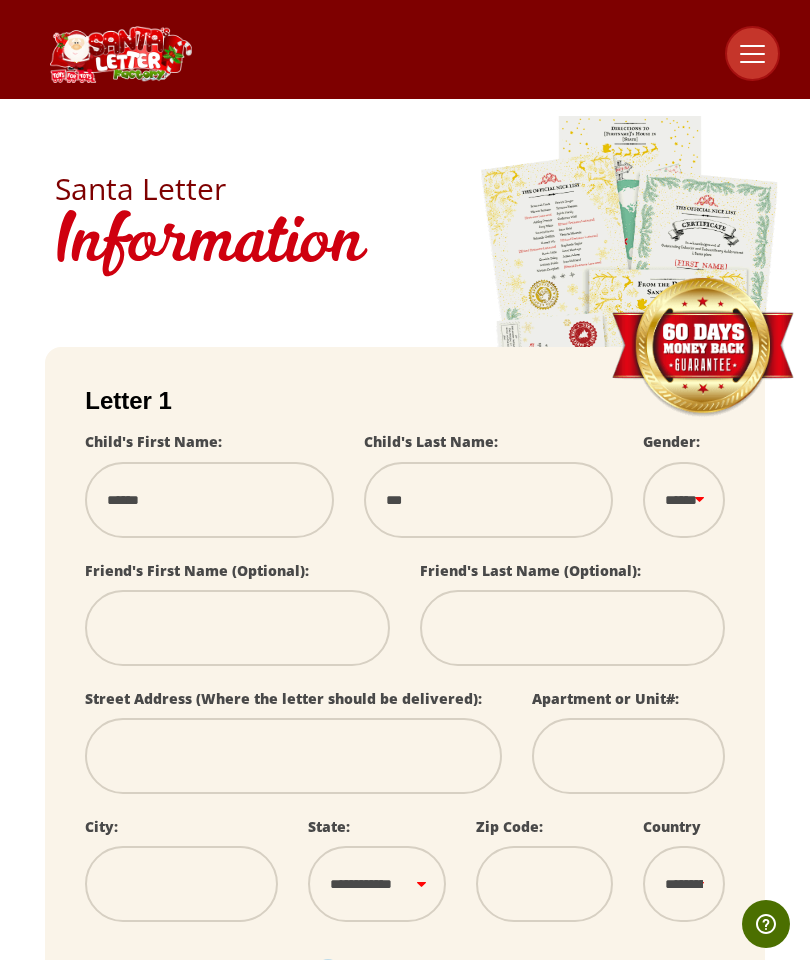 type on "****" 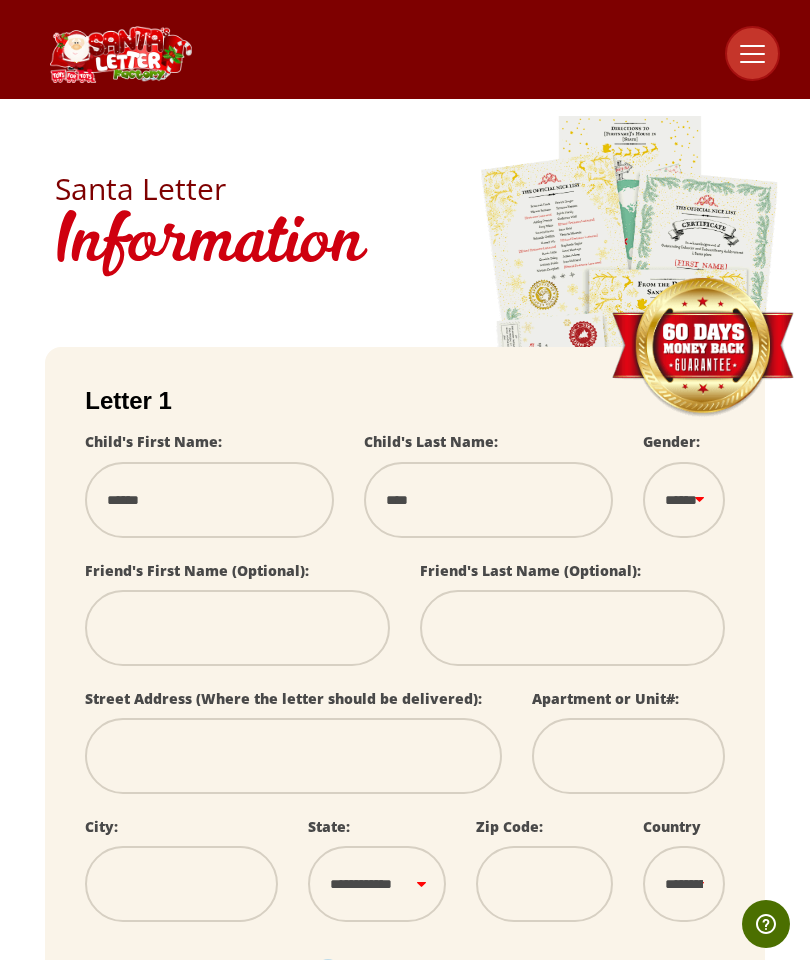 type on "*****" 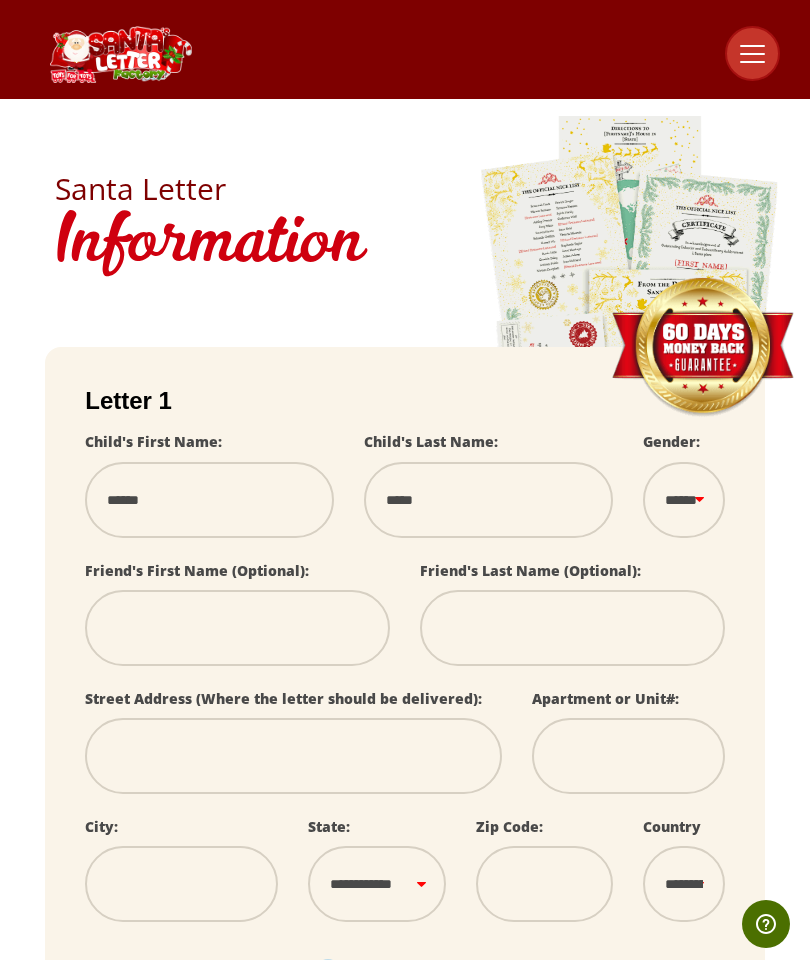 select 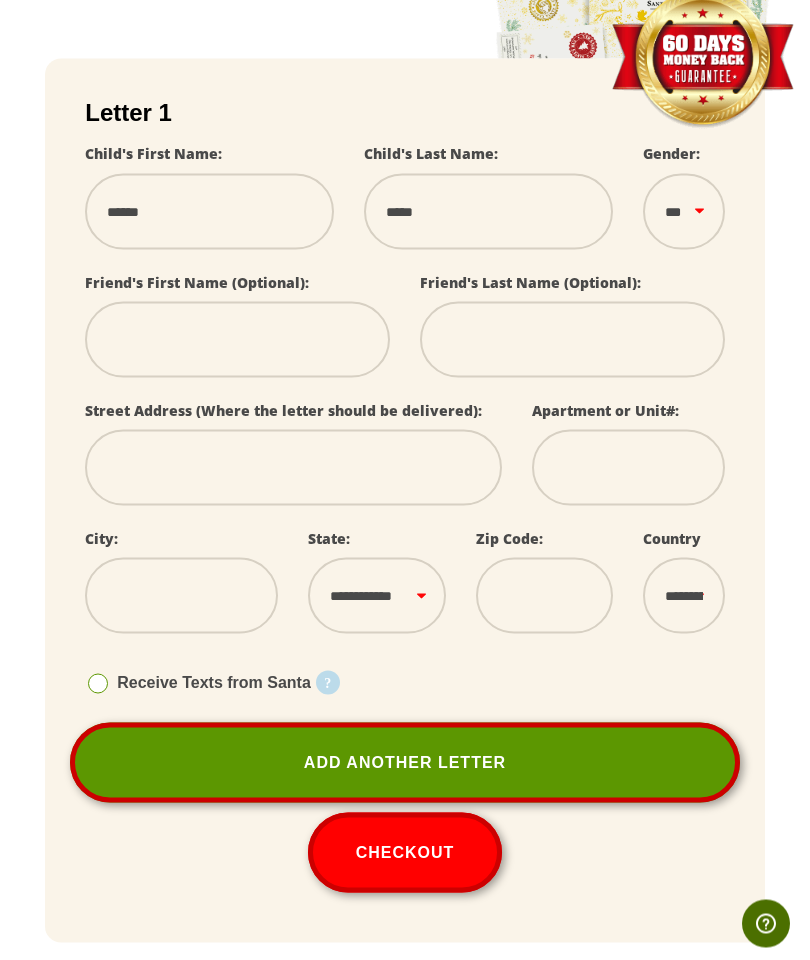scroll, scrollTop: 288, scrollLeft: 0, axis: vertical 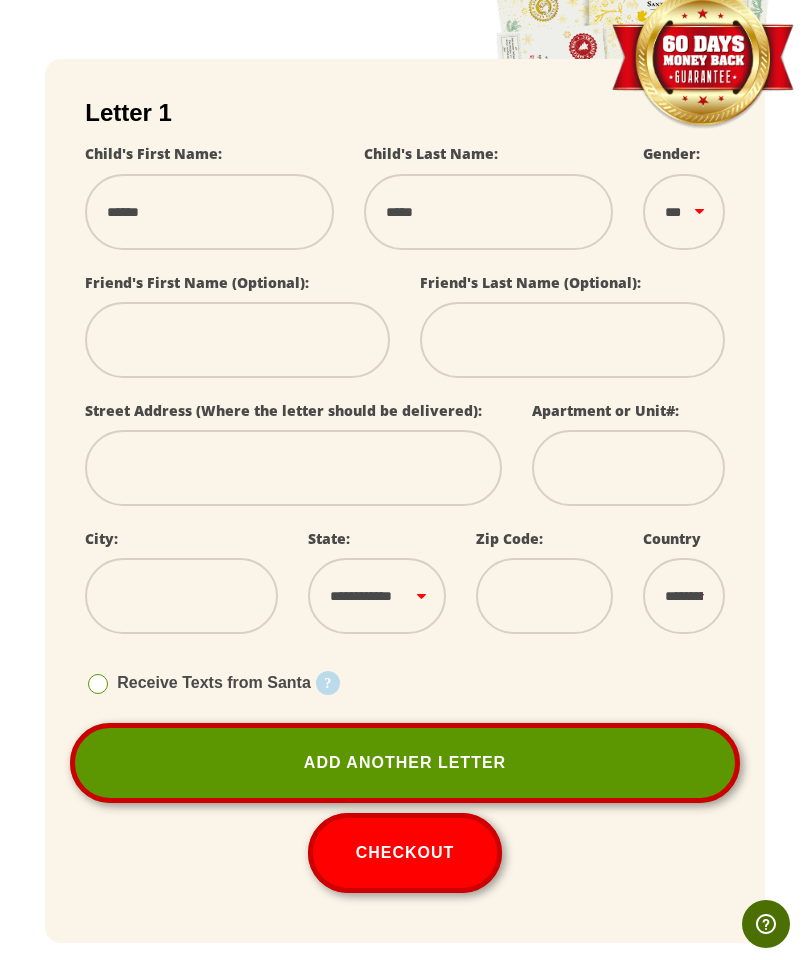 click on "Checkout" at bounding box center (405, 853) 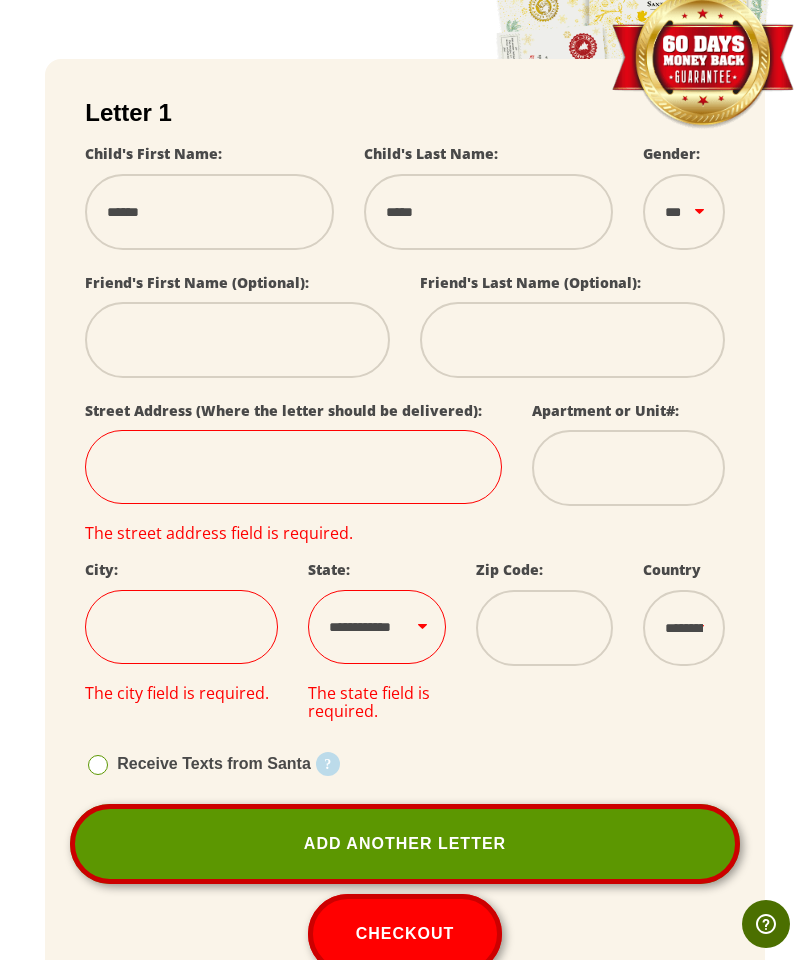 scroll, scrollTop: 357, scrollLeft: 0, axis: vertical 